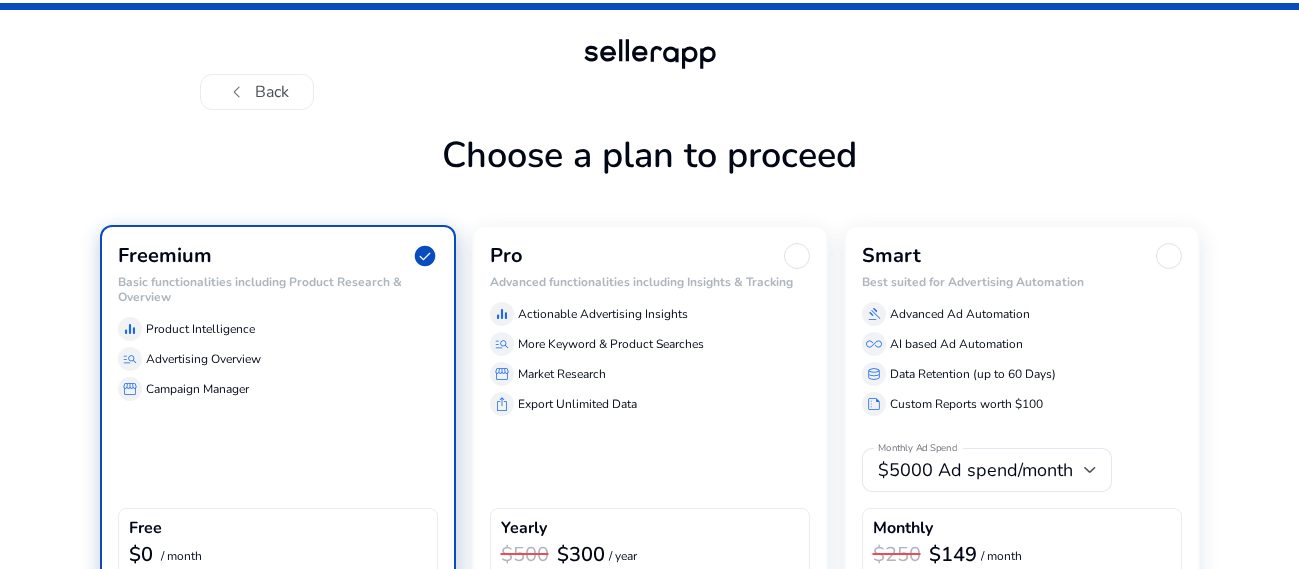 scroll, scrollTop: 114, scrollLeft: 0, axis: vertical 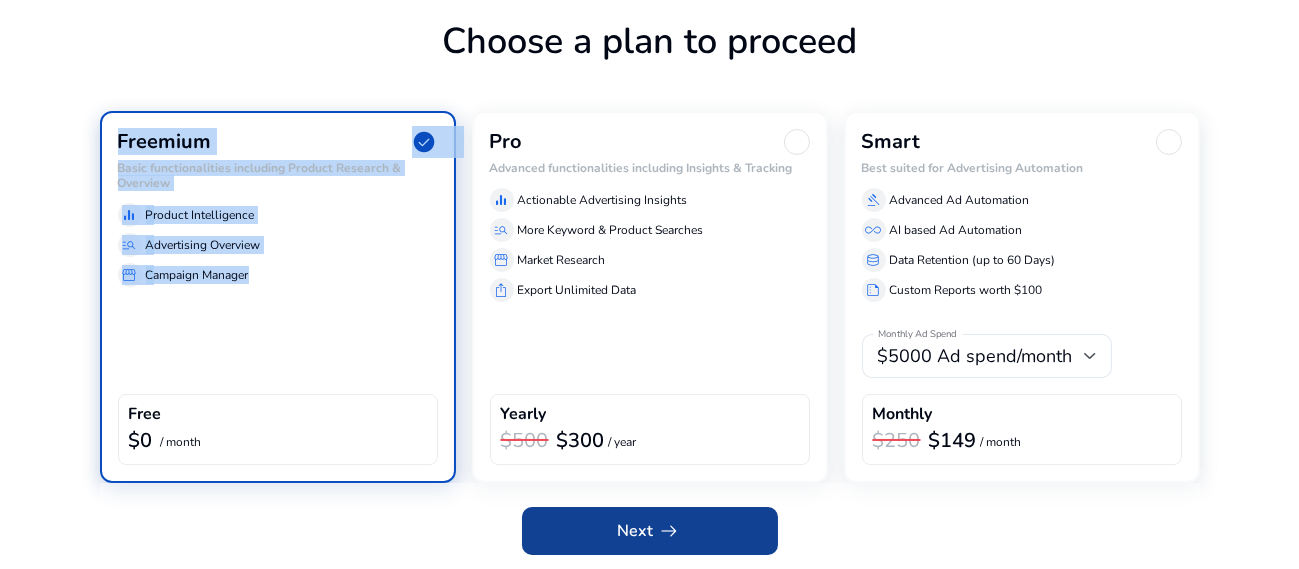 click on "arrow_right_alt" 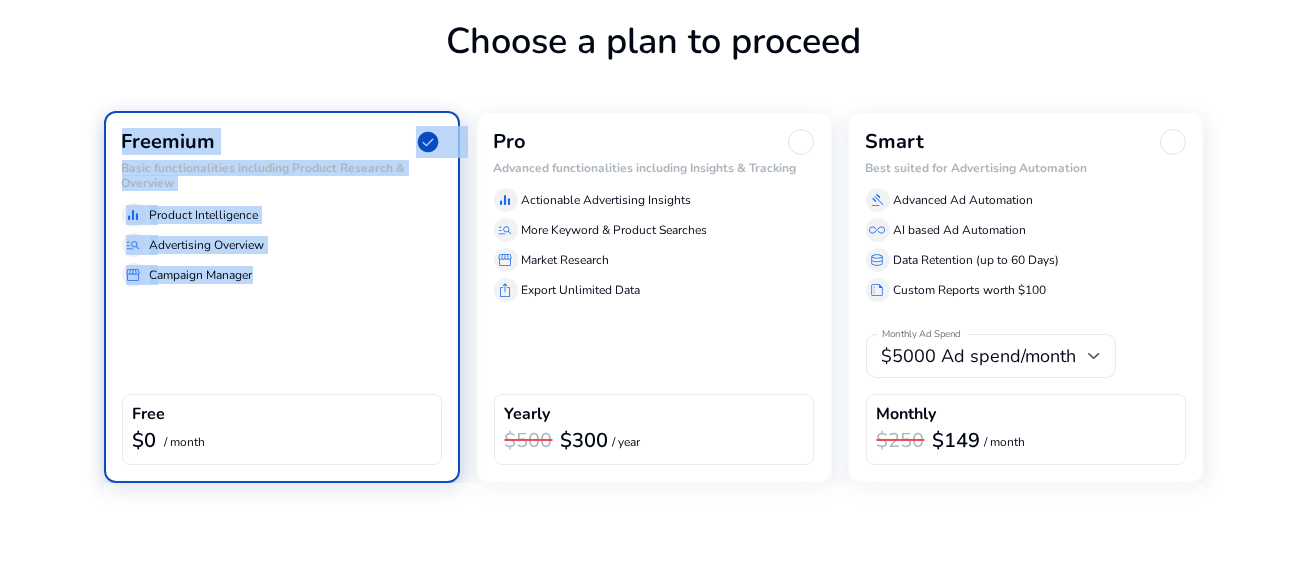 scroll, scrollTop: 0, scrollLeft: 0, axis: both 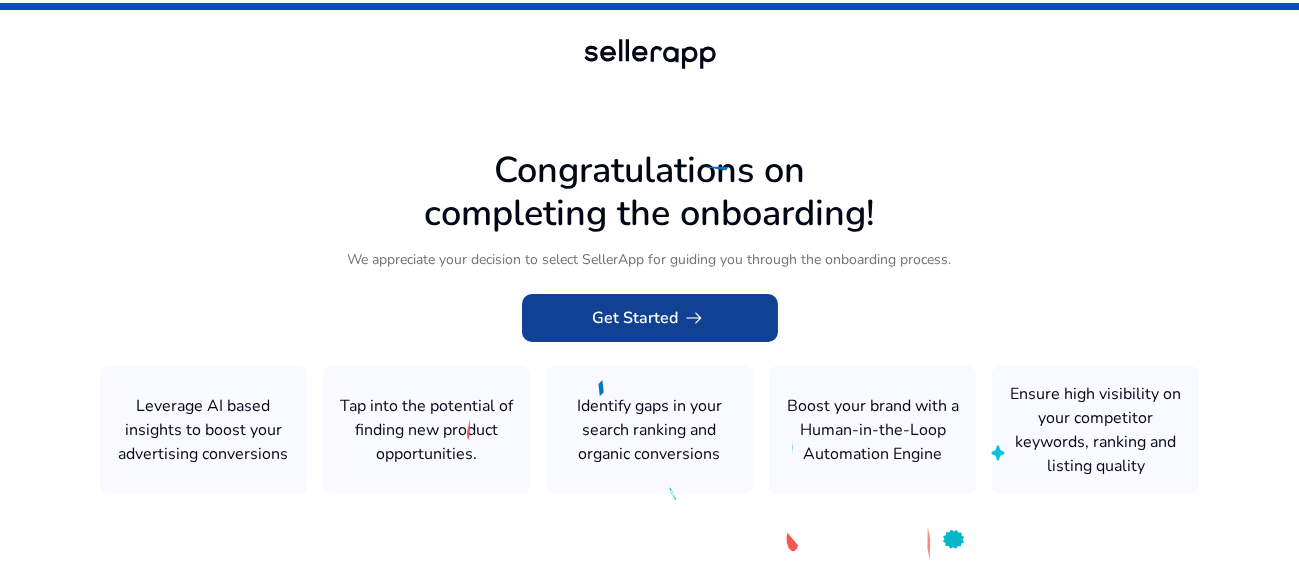 click on "Get Started   arrow_right_alt" 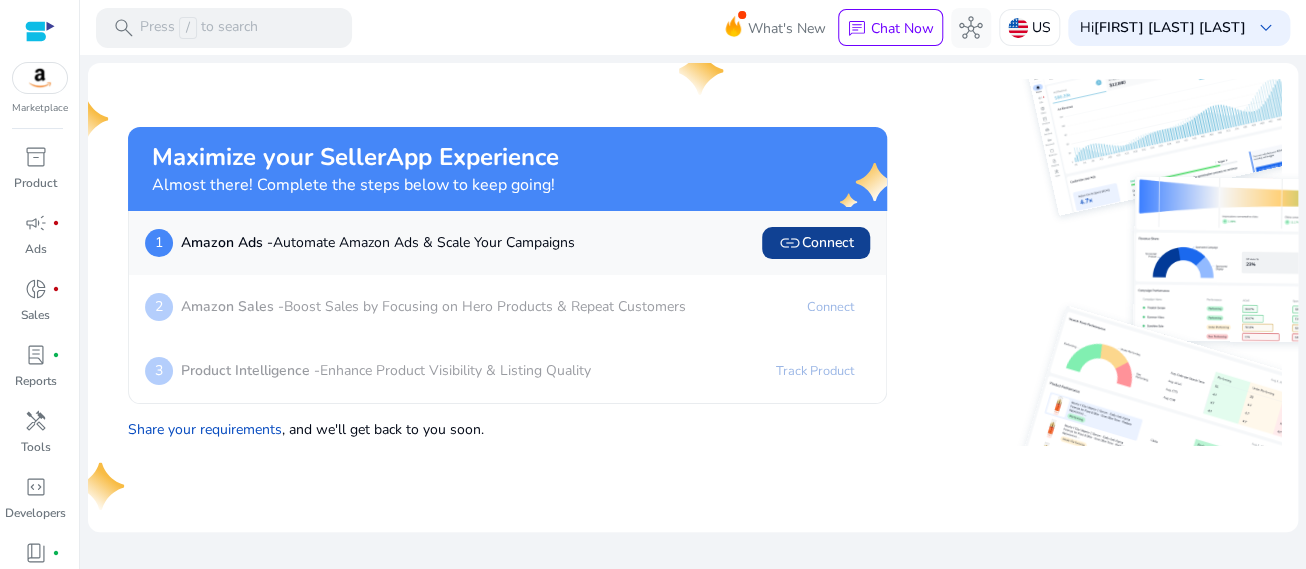 click on "link" 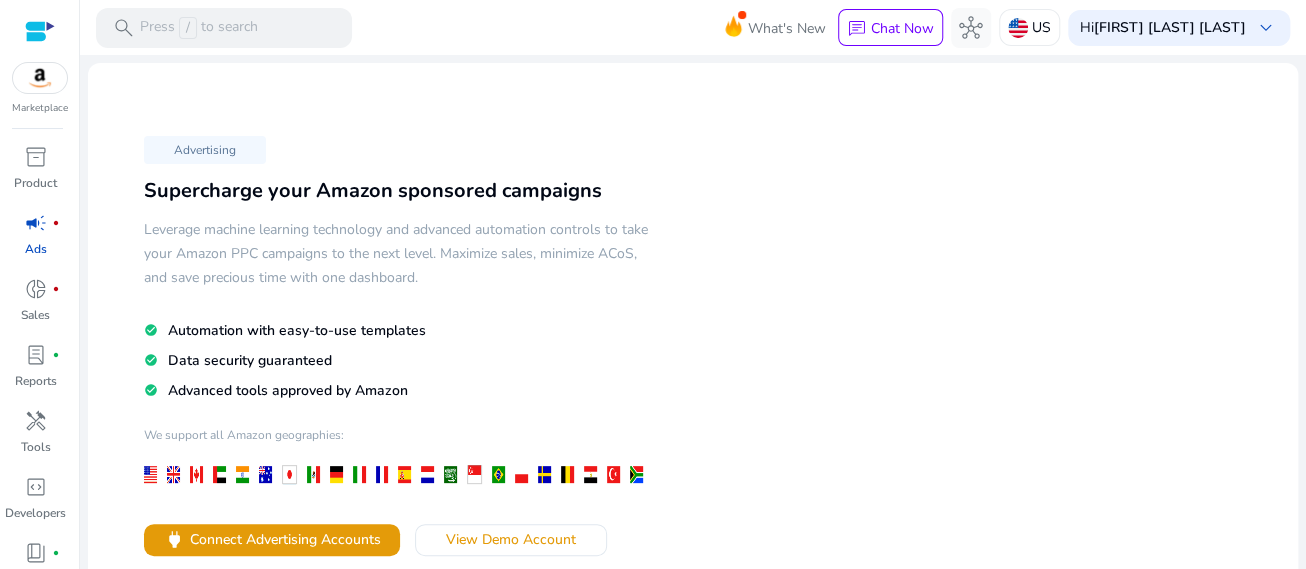 scroll, scrollTop: 185, scrollLeft: 0, axis: vertical 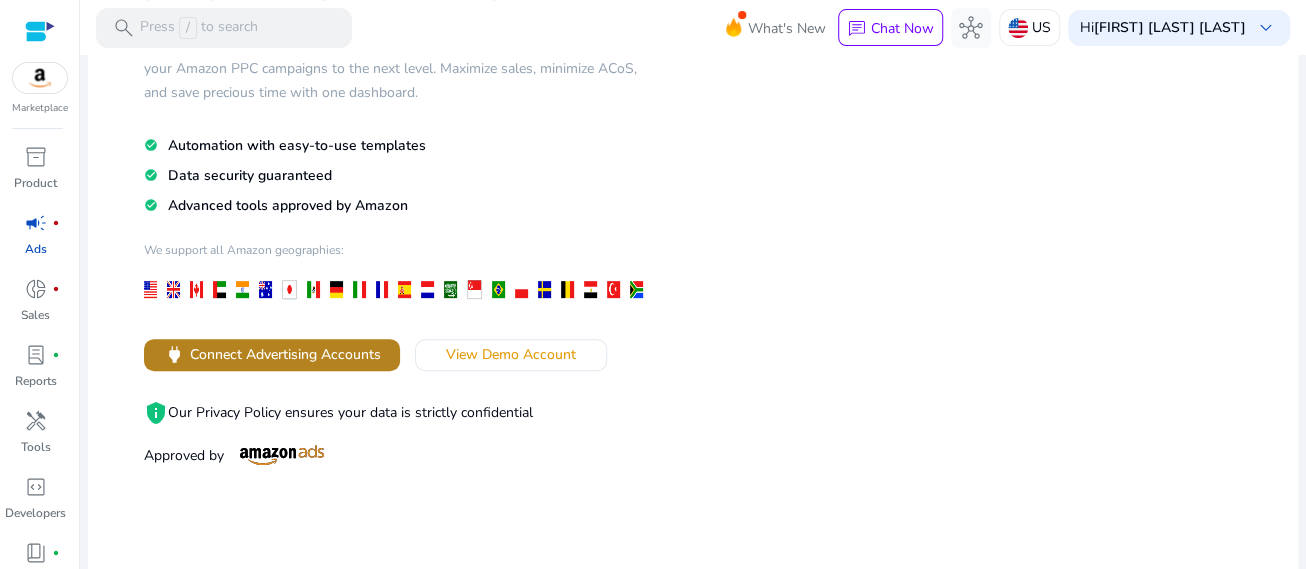click 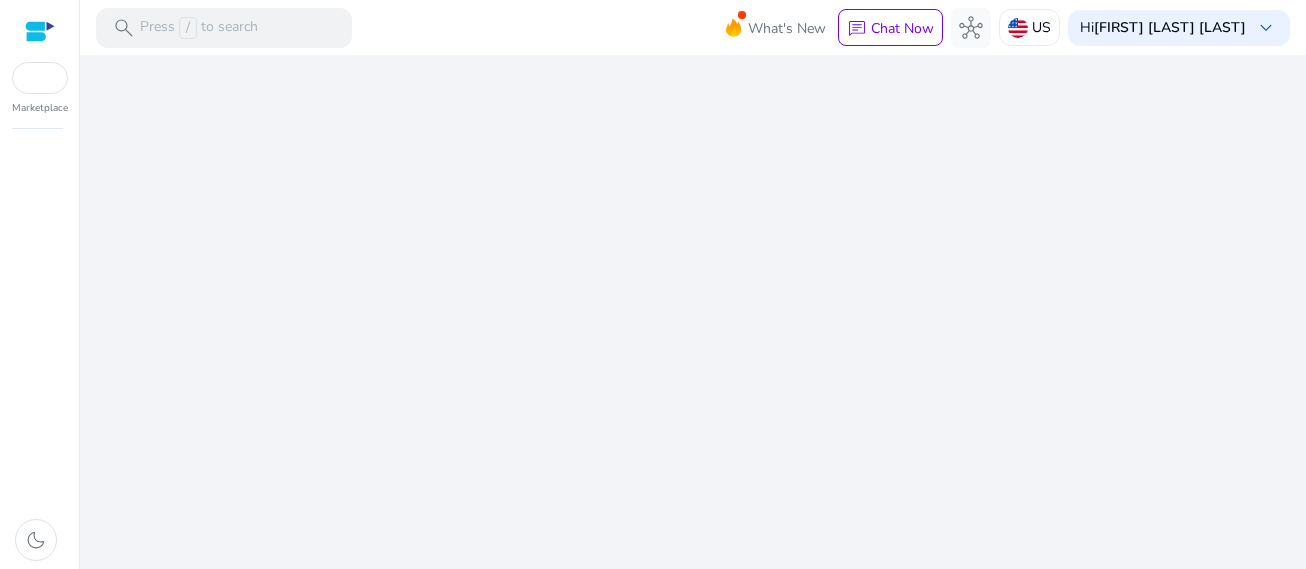 scroll, scrollTop: 0, scrollLeft: 0, axis: both 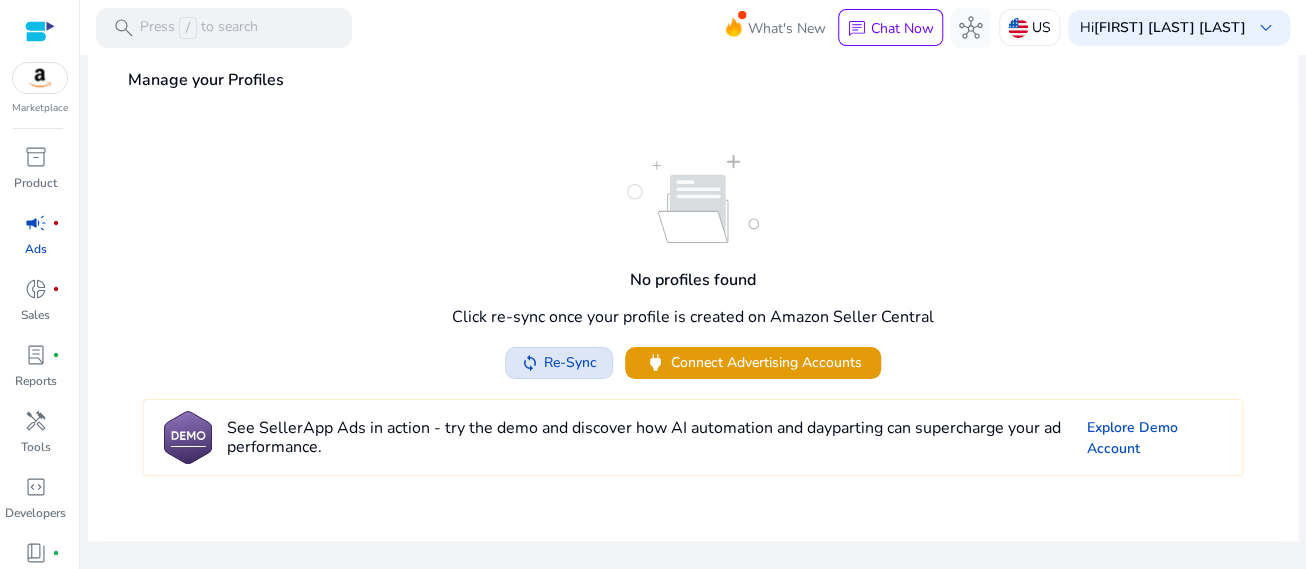 click on "Re-Sync" 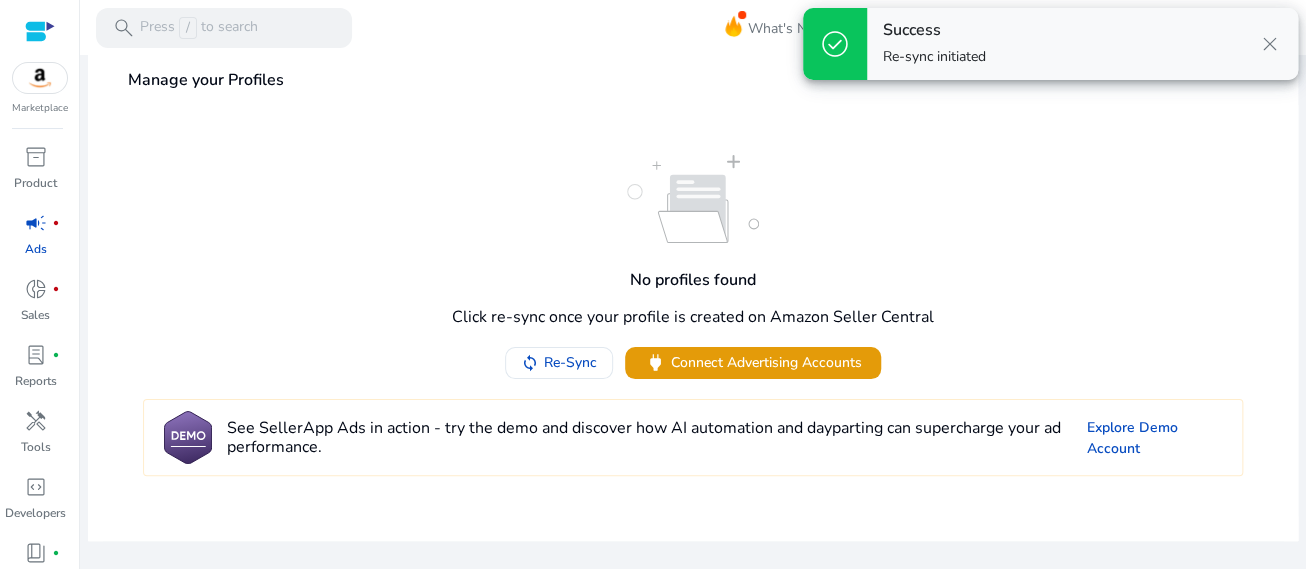 scroll, scrollTop: 0, scrollLeft: 0, axis: both 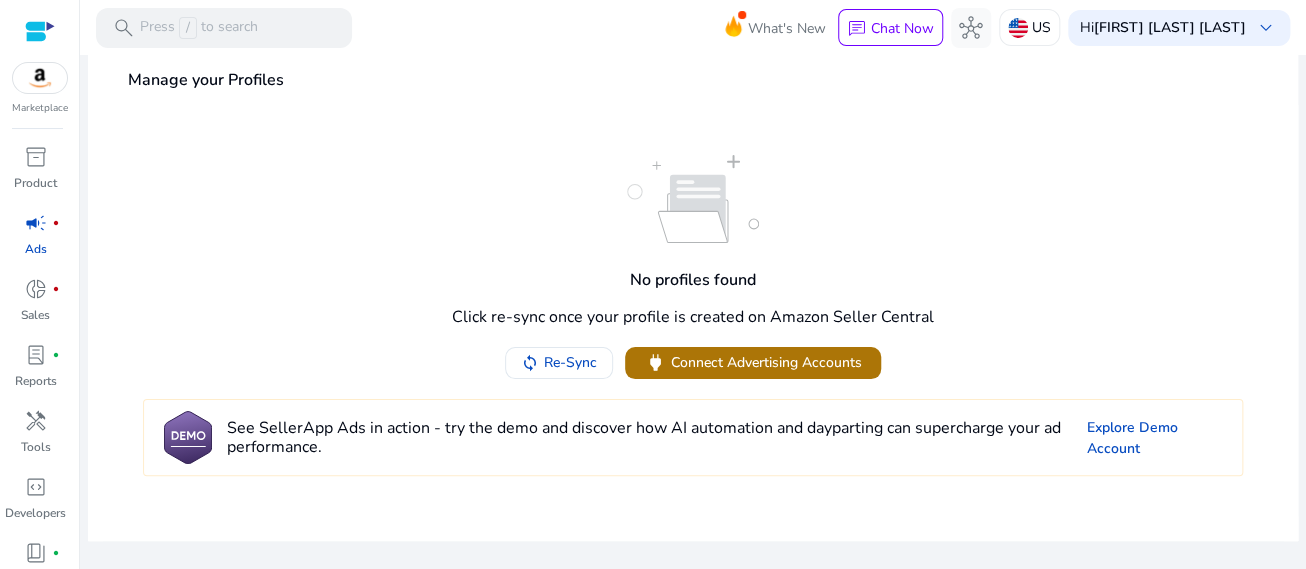 click on "Connect Advertising Accounts" 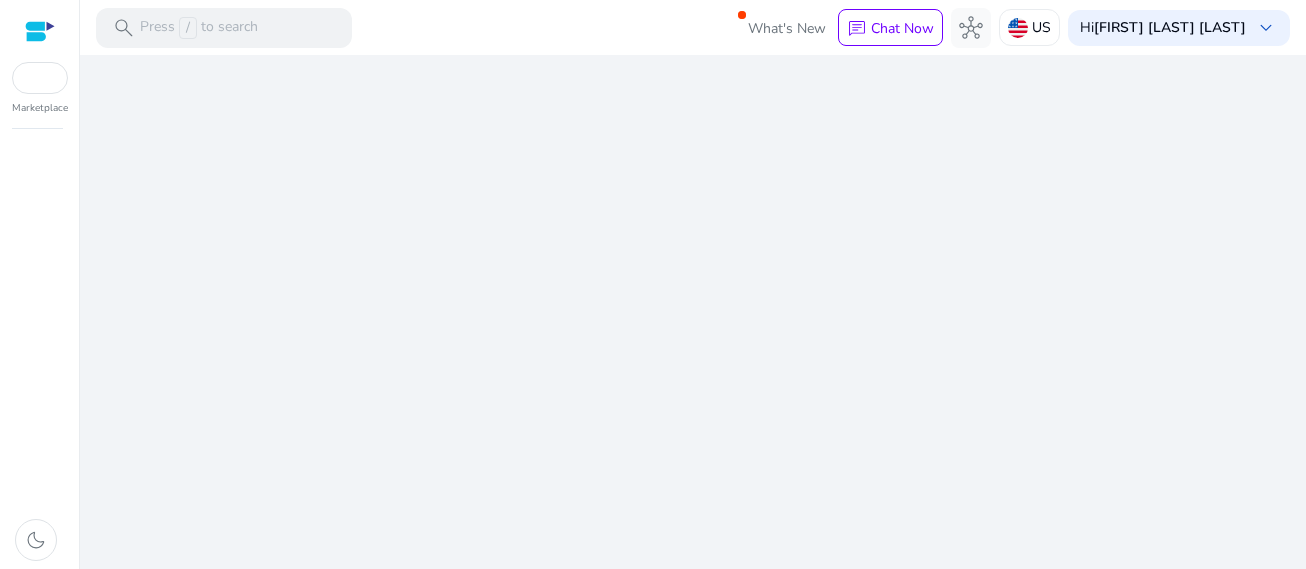 scroll, scrollTop: 0, scrollLeft: 0, axis: both 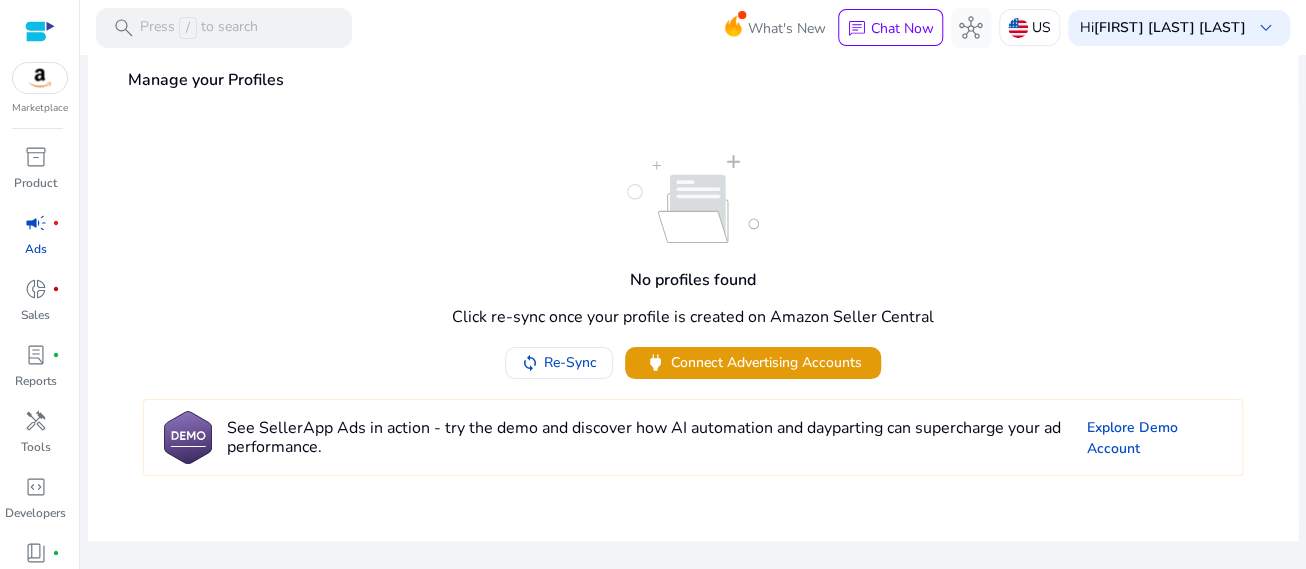 click on "Manage your Profiles" 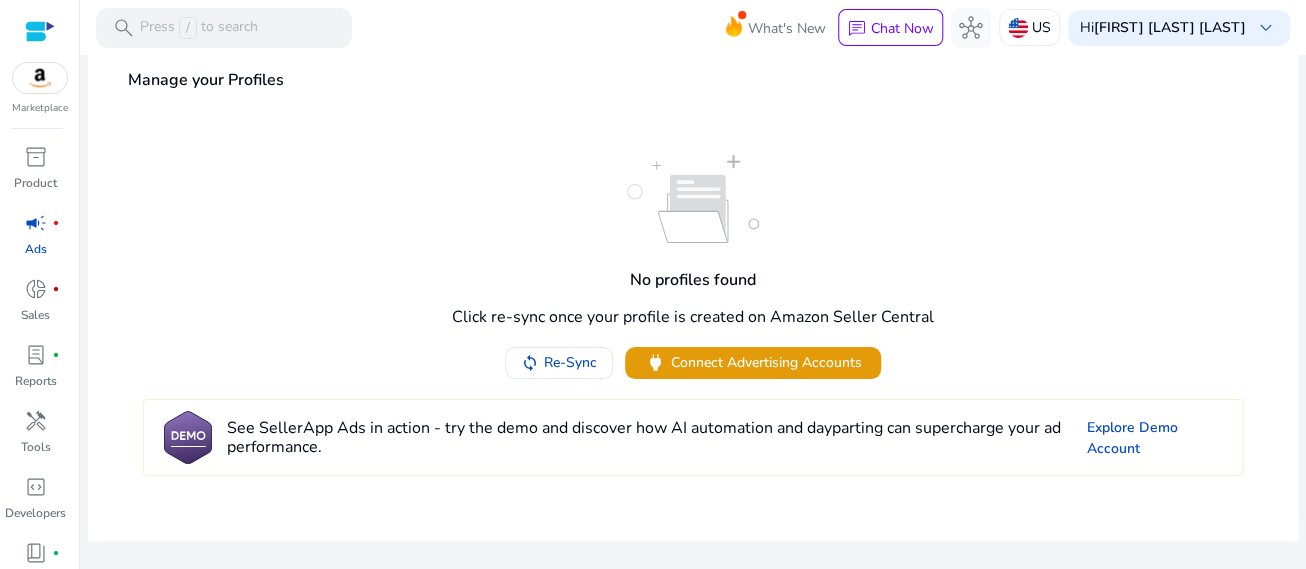 click on "Manage your Profiles" 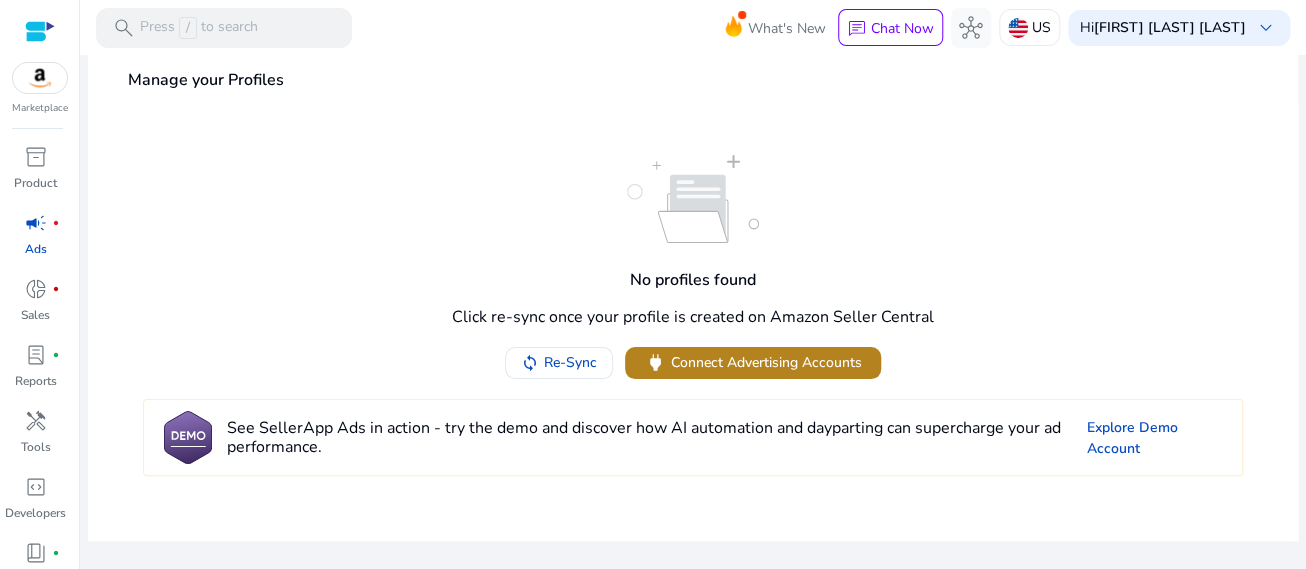 click on "Connect Advertising Accounts" 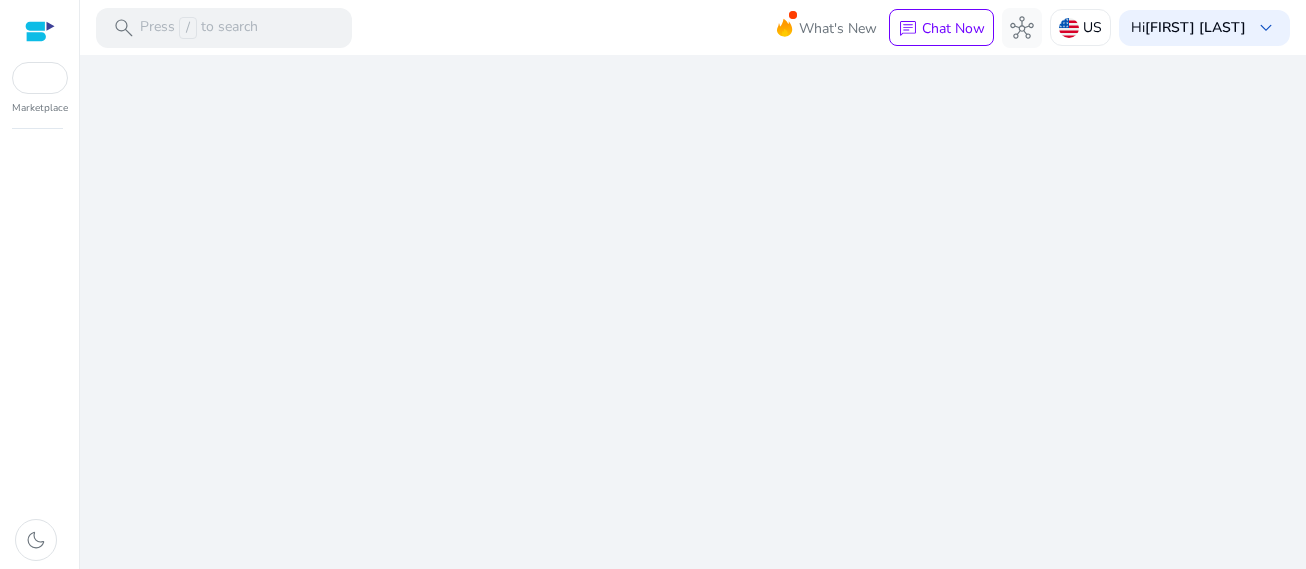 scroll, scrollTop: 0, scrollLeft: 0, axis: both 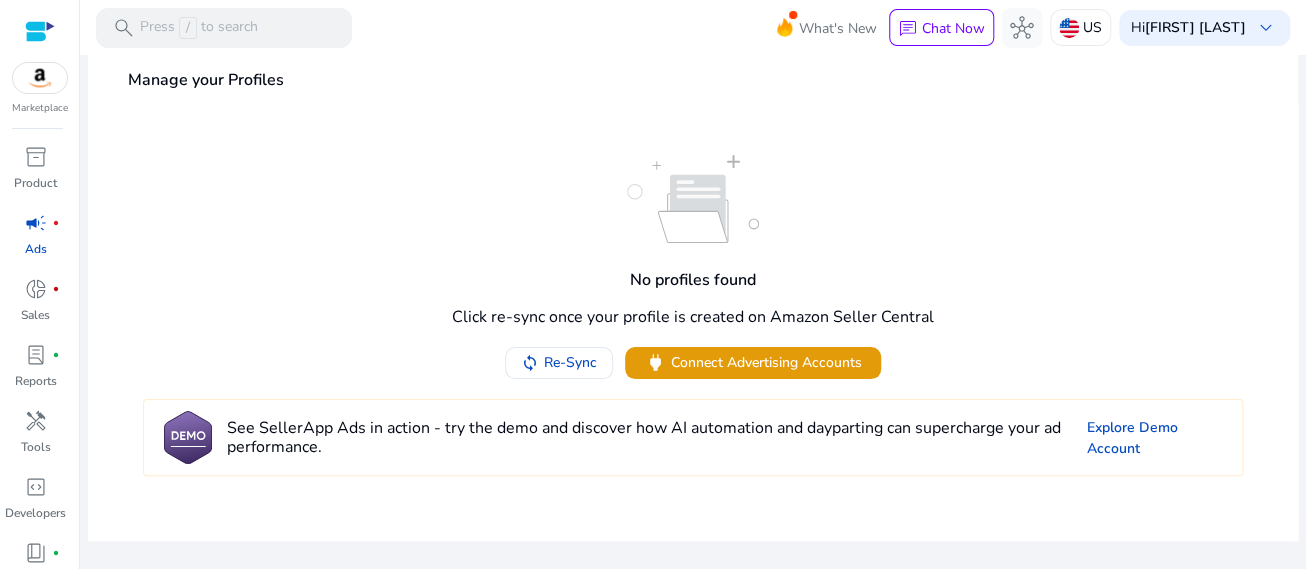 click at bounding box center [40, 78] 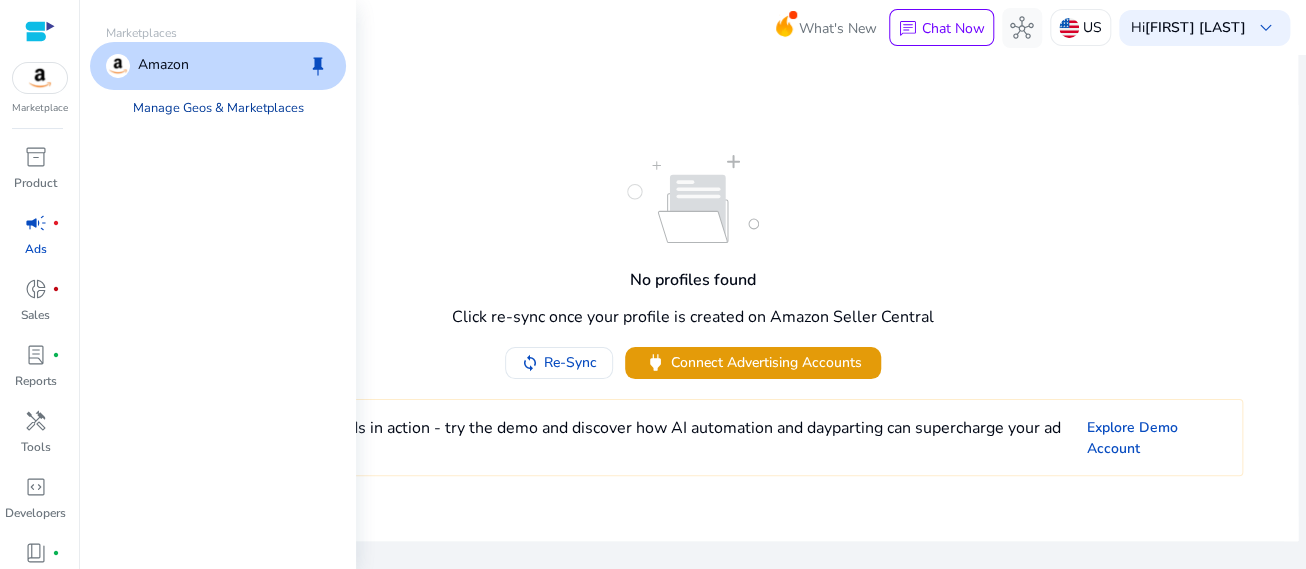 click on "Manage Geos & Marketplaces" at bounding box center [218, 108] 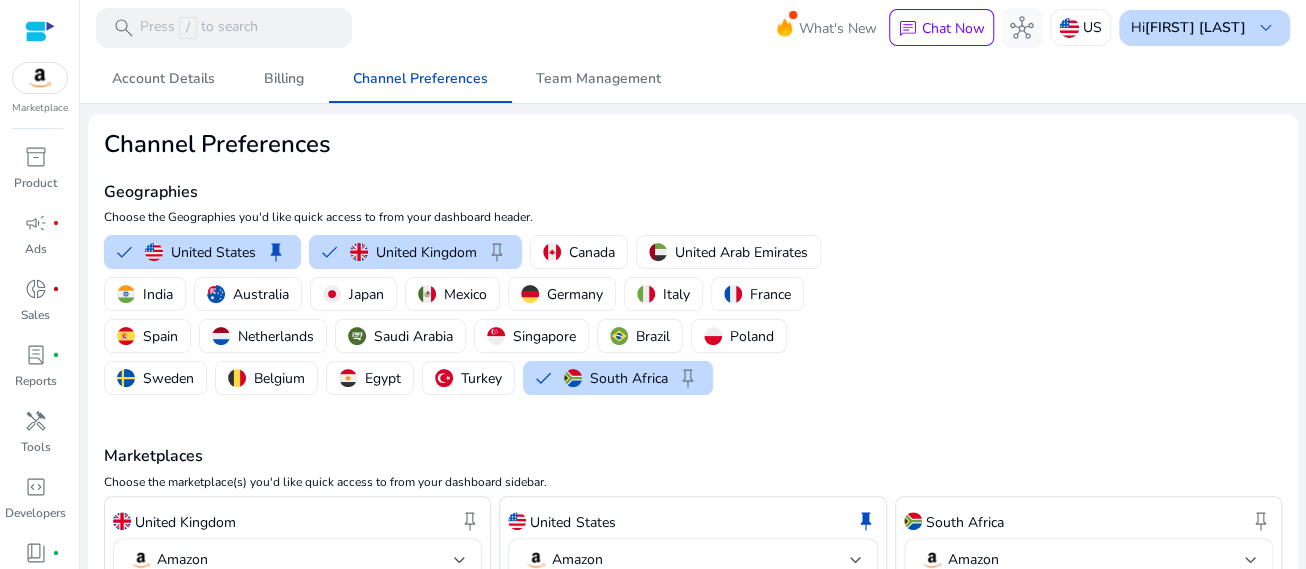 click on "keyboard_arrow_down" at bounding box center [1266, 28] 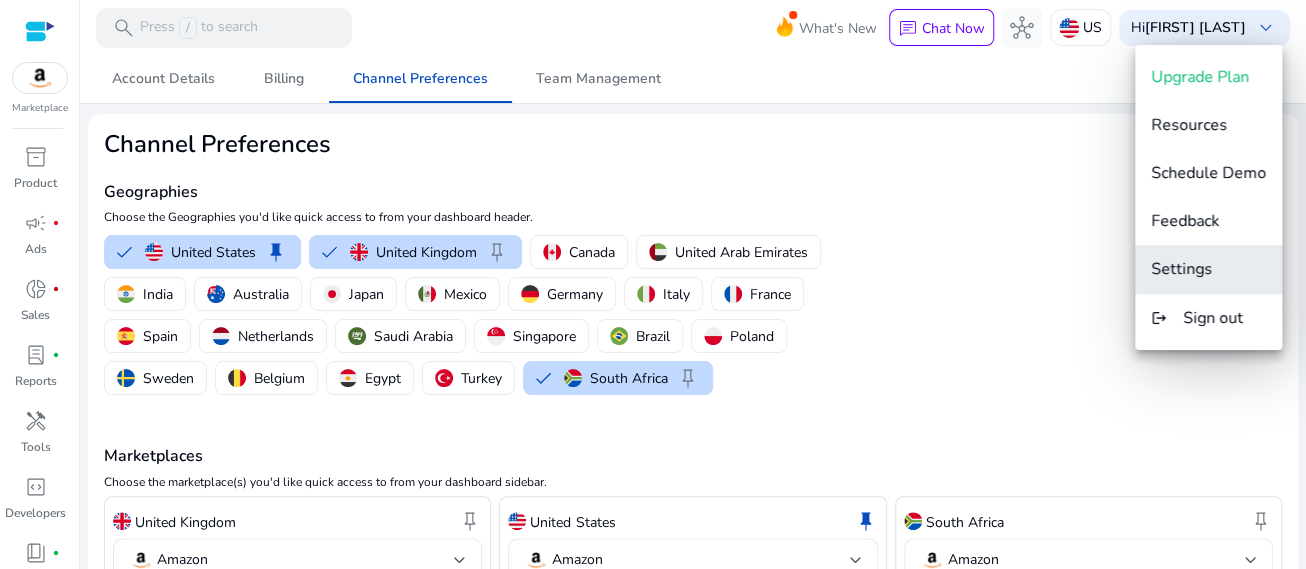 click on "Settings" at bounding box center [1181, 269] 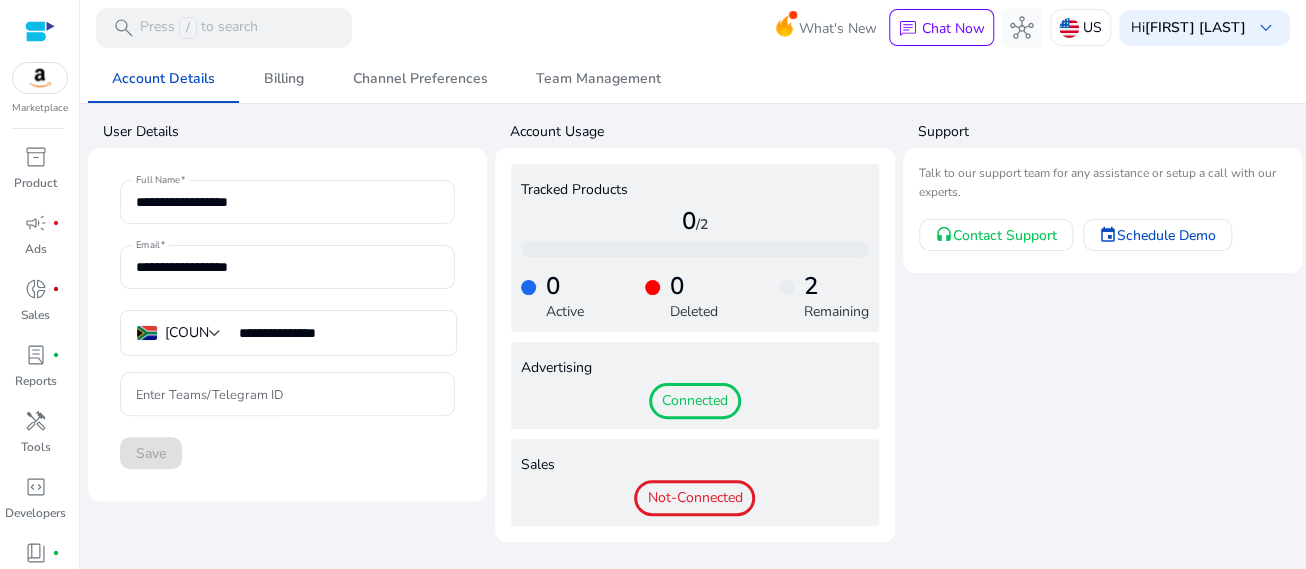 scroll, scrollTop: 0, scrollLeft: 0, axis: both 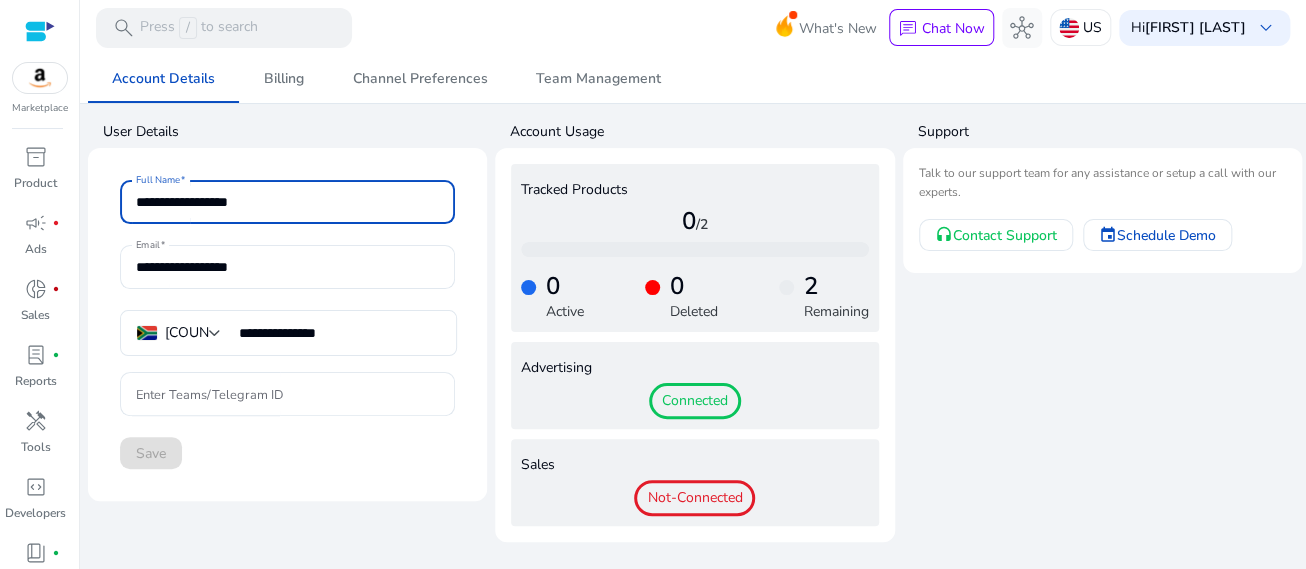 click on "**********" at bounding box center [287, 202] 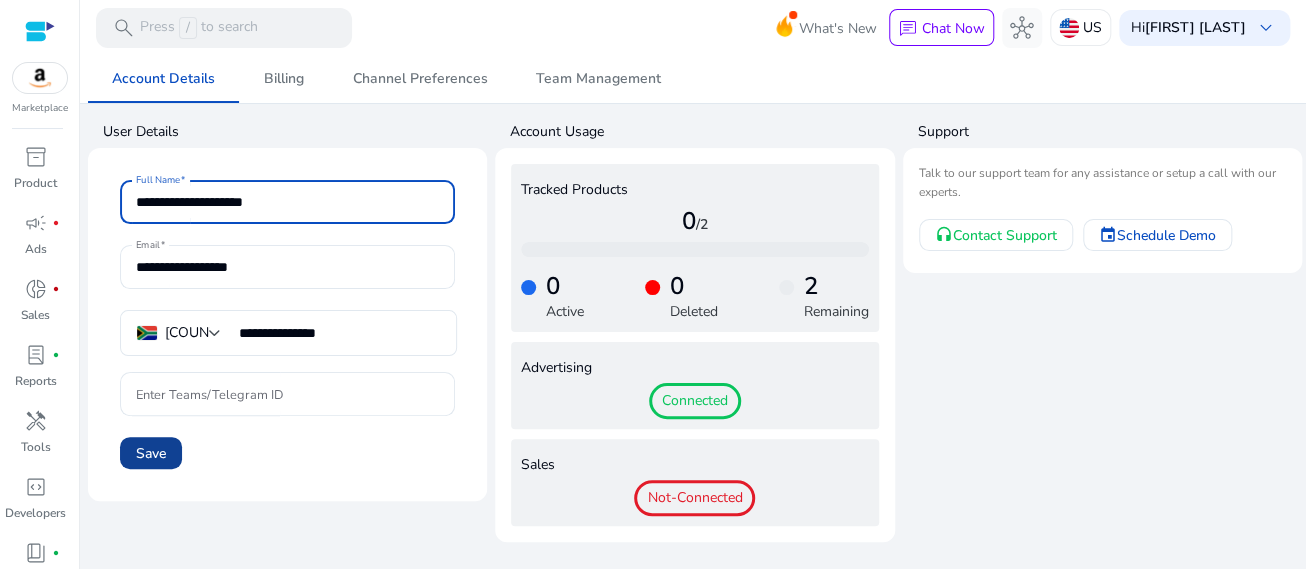 type on "**********" 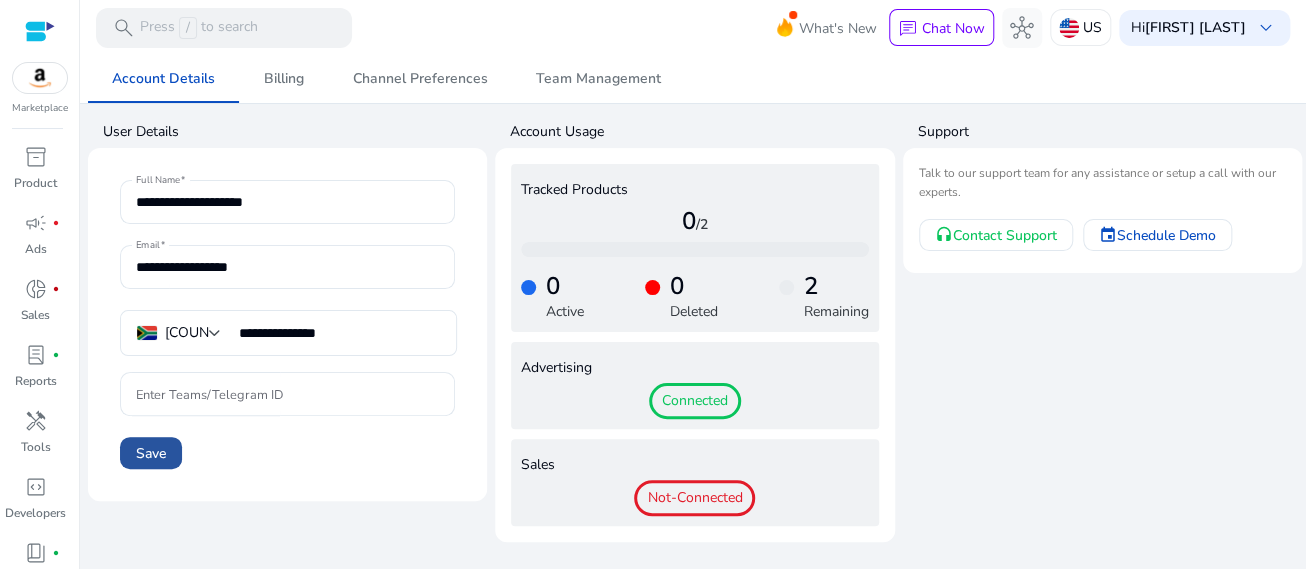click on "Save" 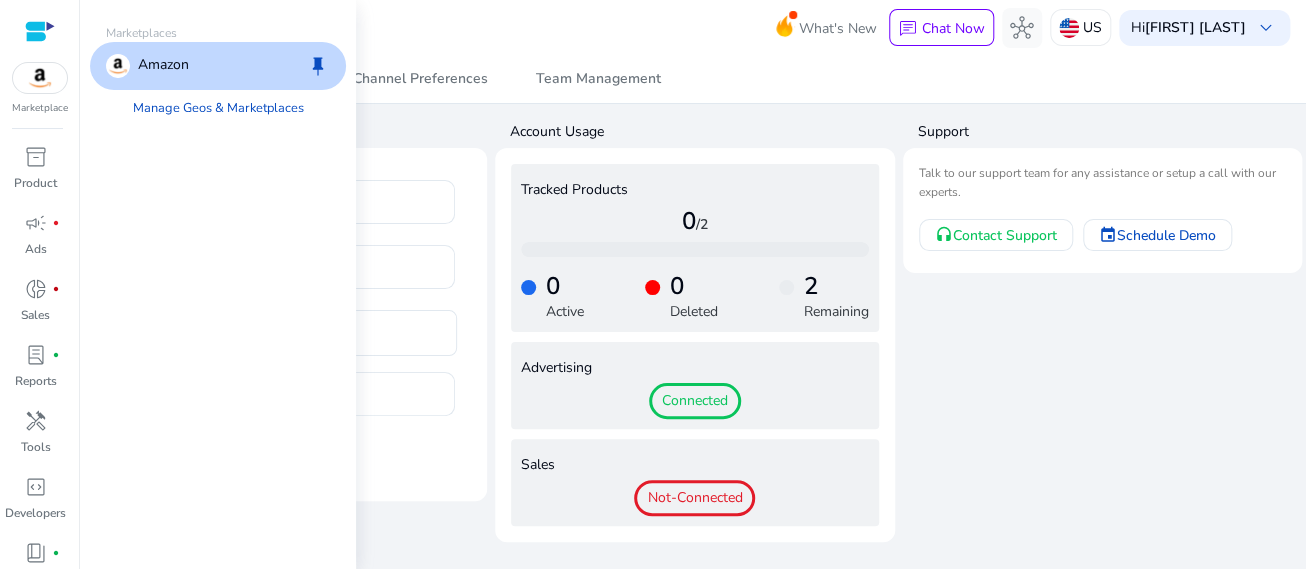 click at bounding box center [40, 78] 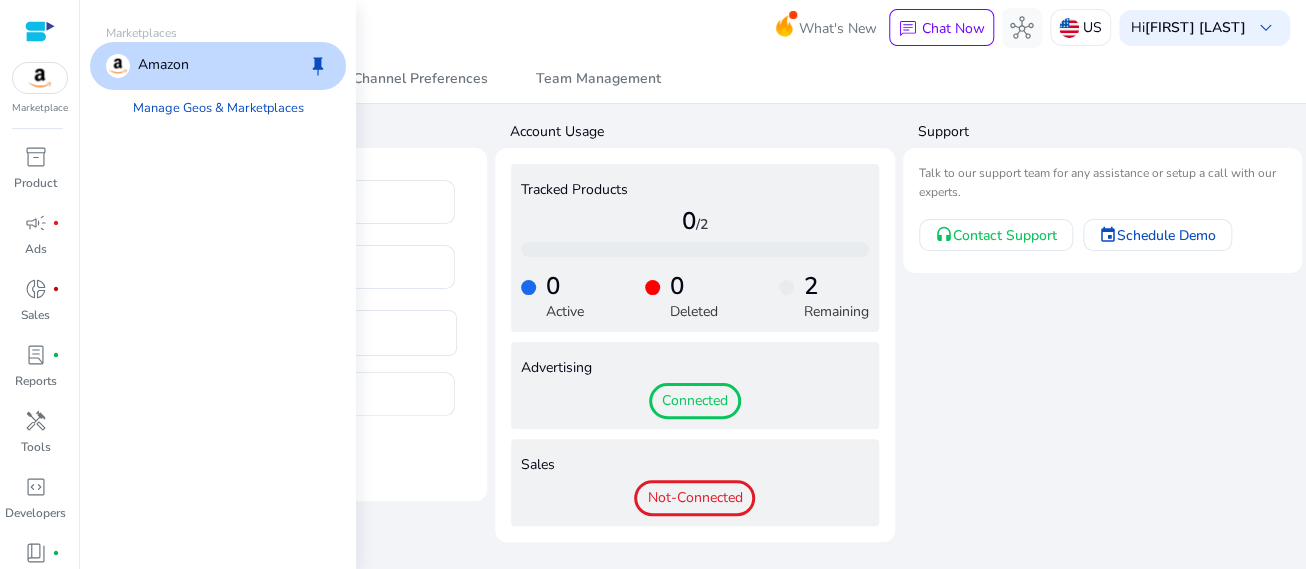 click at bounding box center (40, 78) 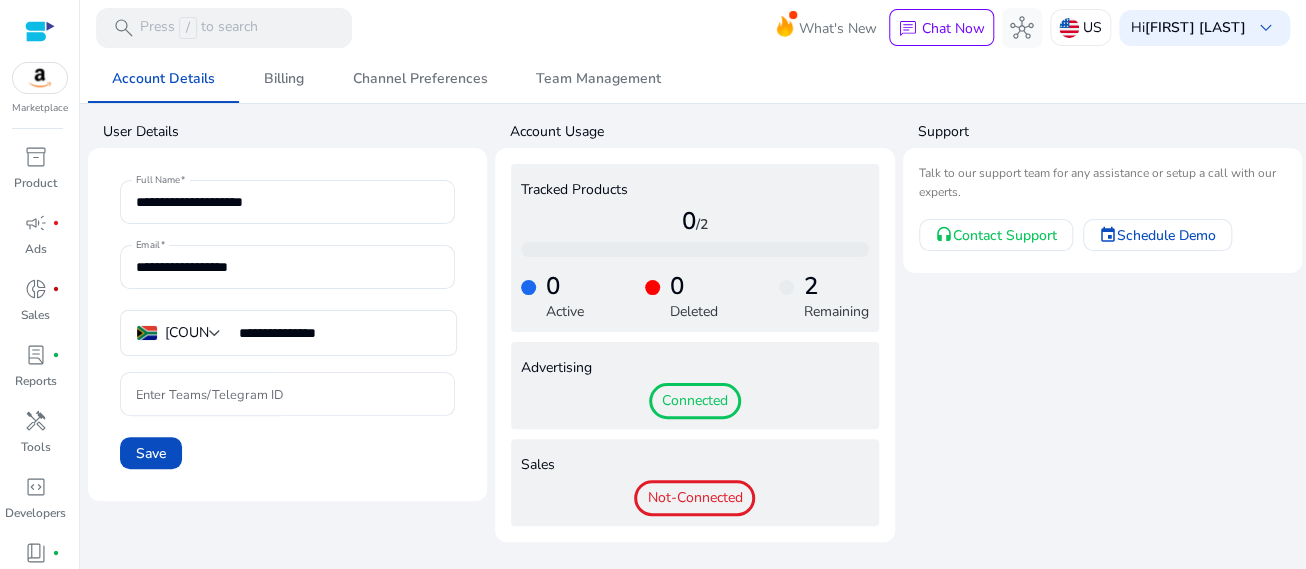 click at bounding box center (40, 31) 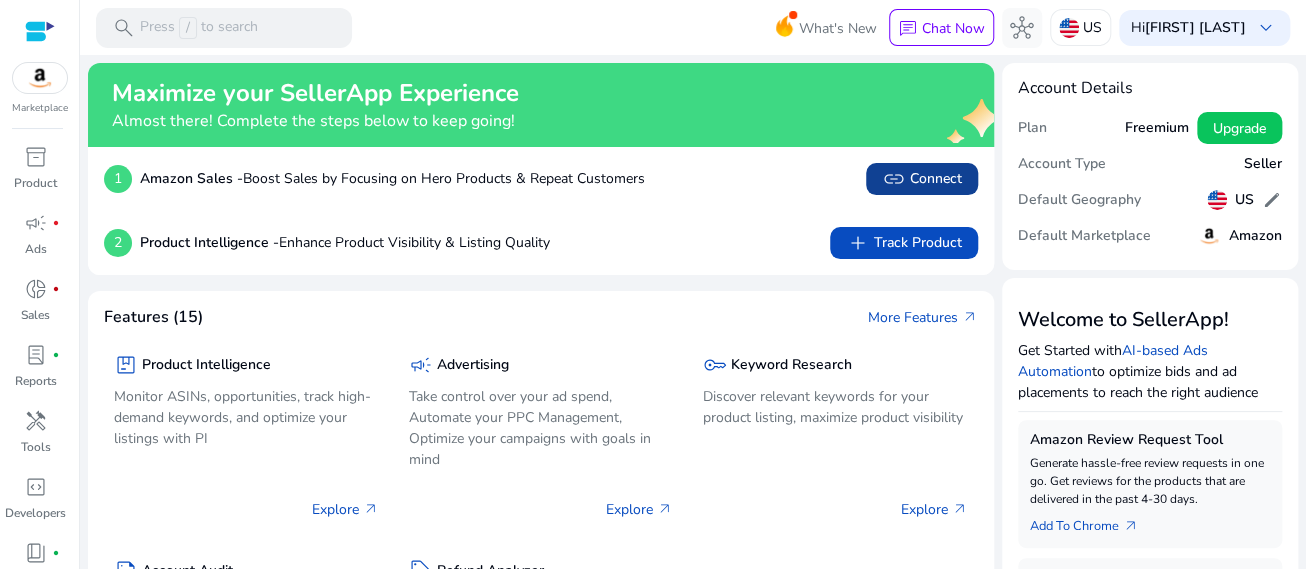click on "link" 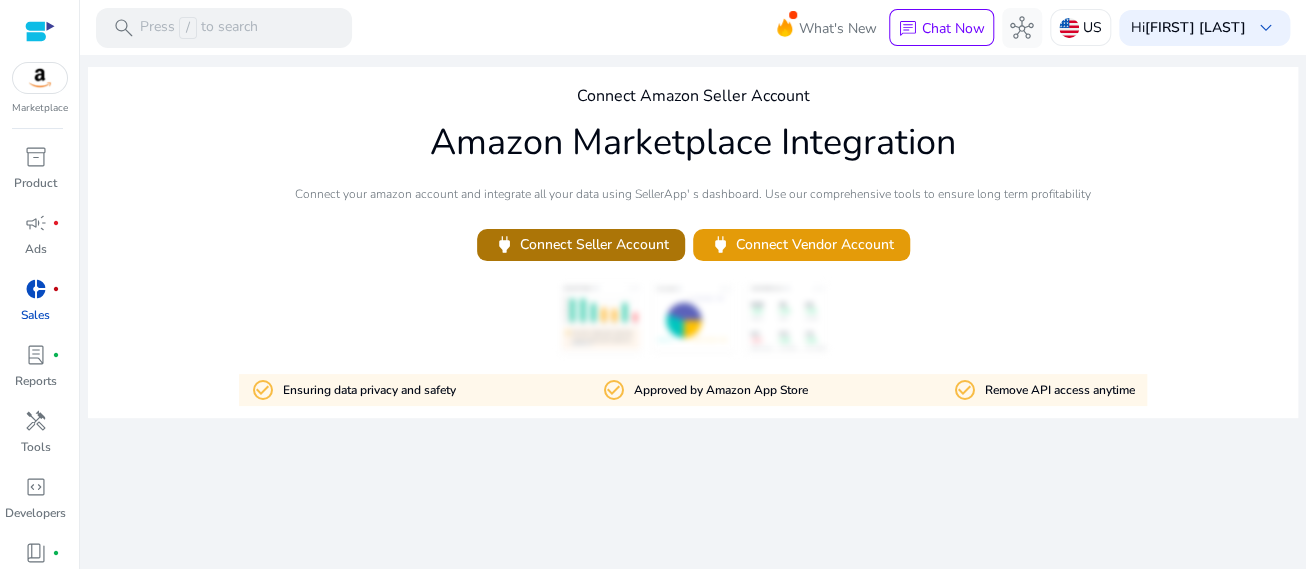click on "power   Connect Seller Account" 